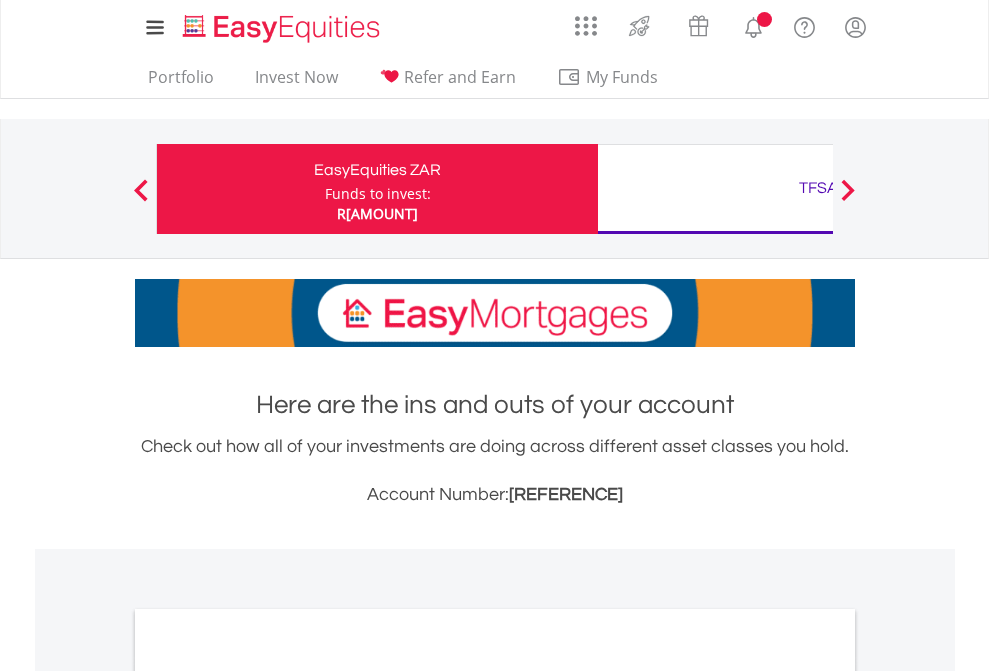 scroll, scrollTop: 0, scrollLeft: 0, axis: both 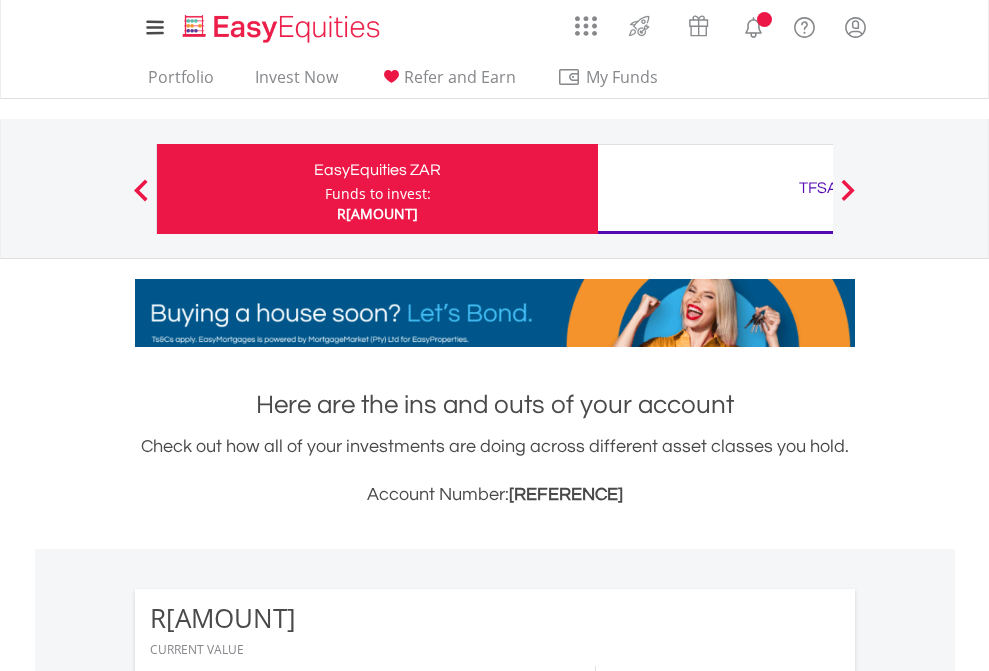 click on "Funds to invest:" at bounding box center [378, 194] 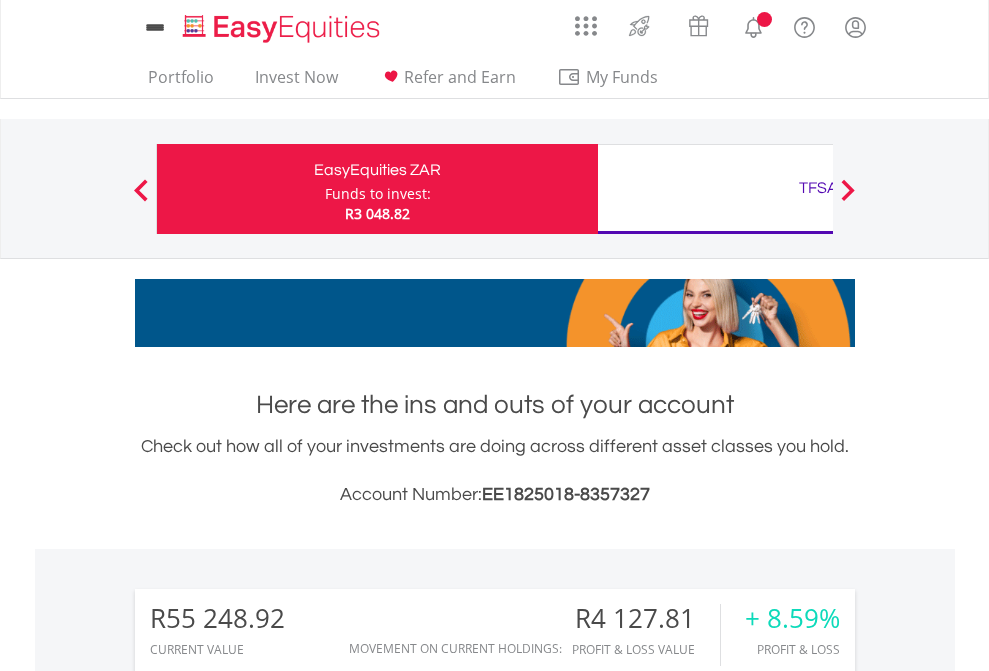 scroll, scrollTop: 0, scrollLeft: 0, axis: both 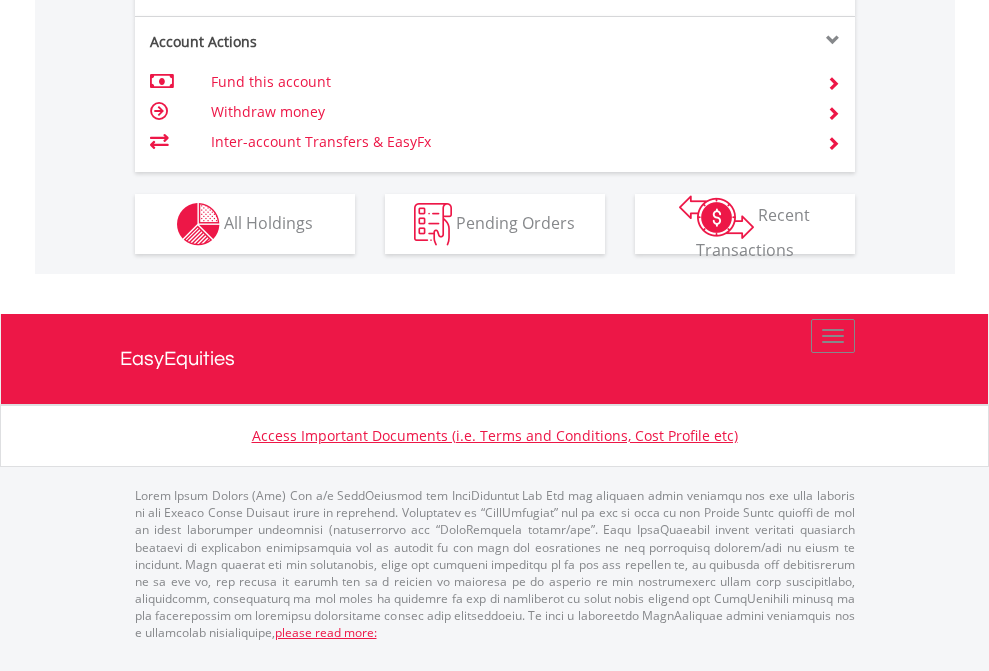 click on "Investment types" at bounding box center [706, -337] 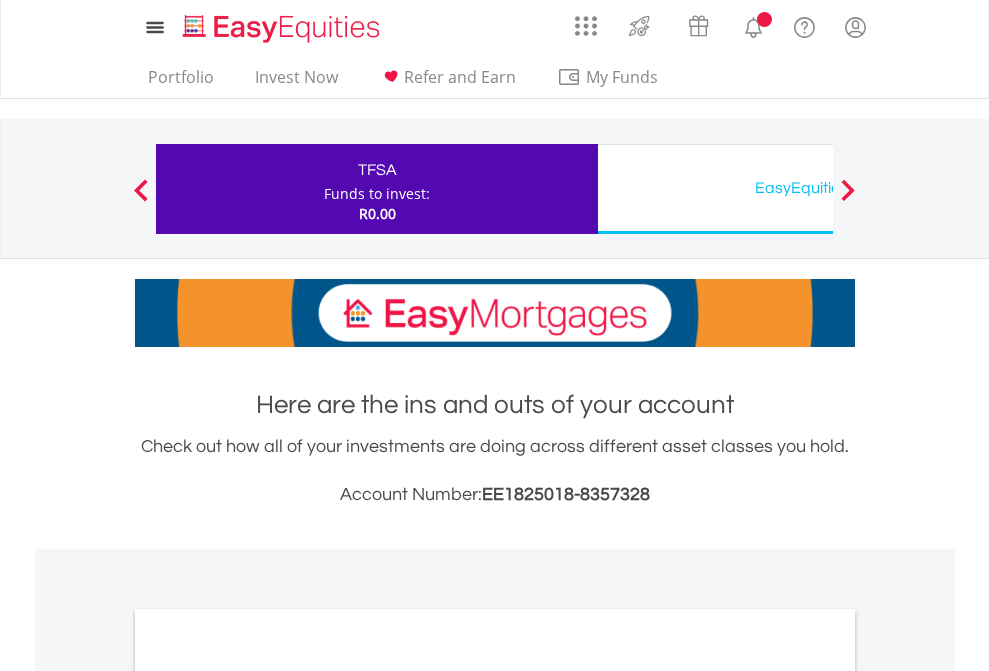 scroll, scrollTop: 0, scrollLeft: 0, axis: both 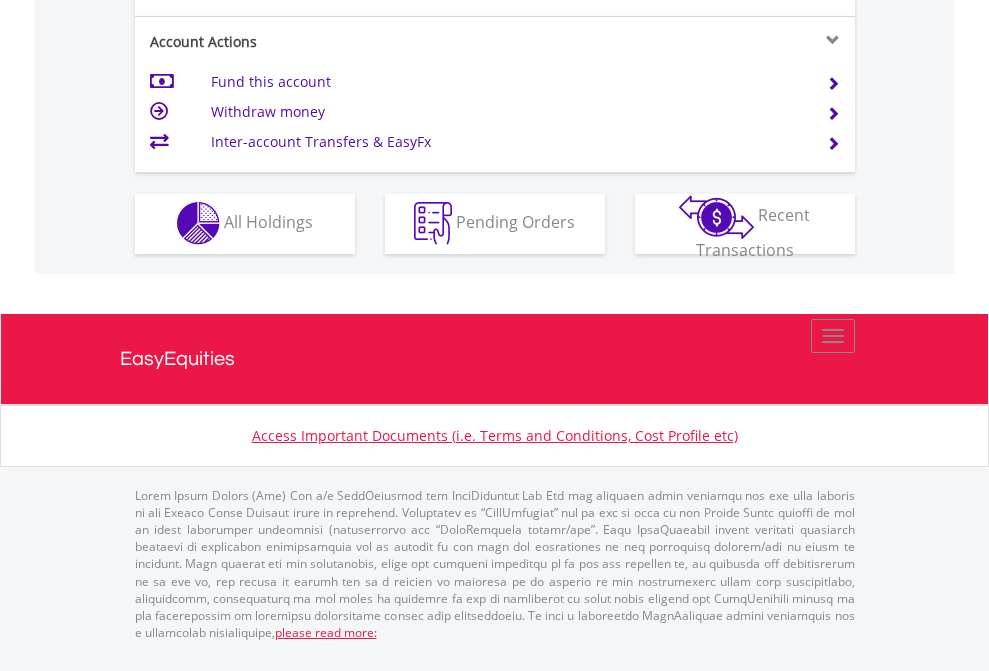 click on "Investment types" at bounding box center [706, -353] 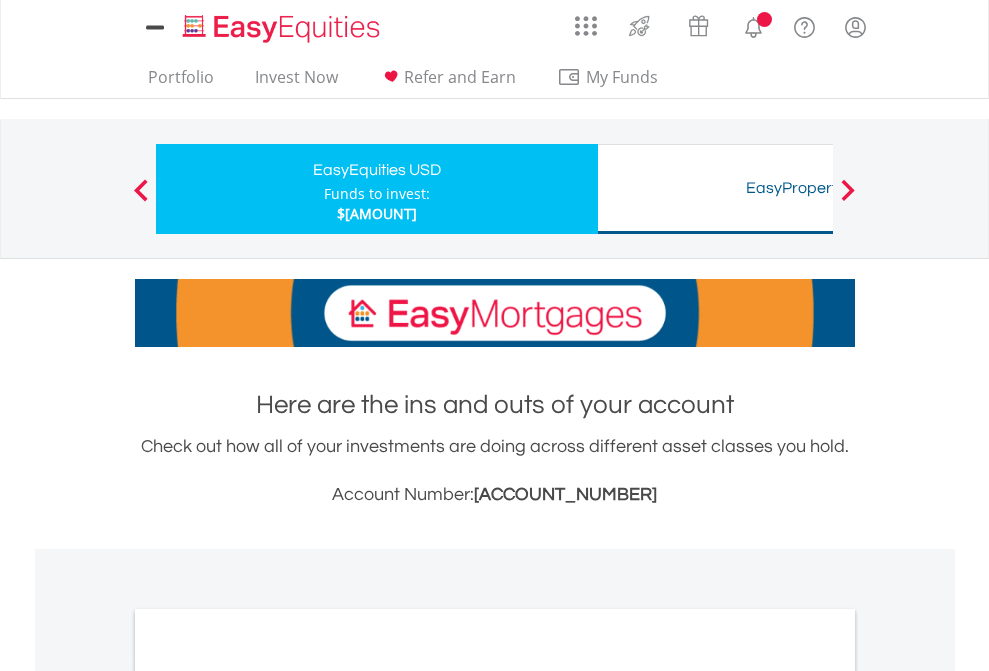 scroll, scrollTop: 0, scrollLeft: 0, axis: both 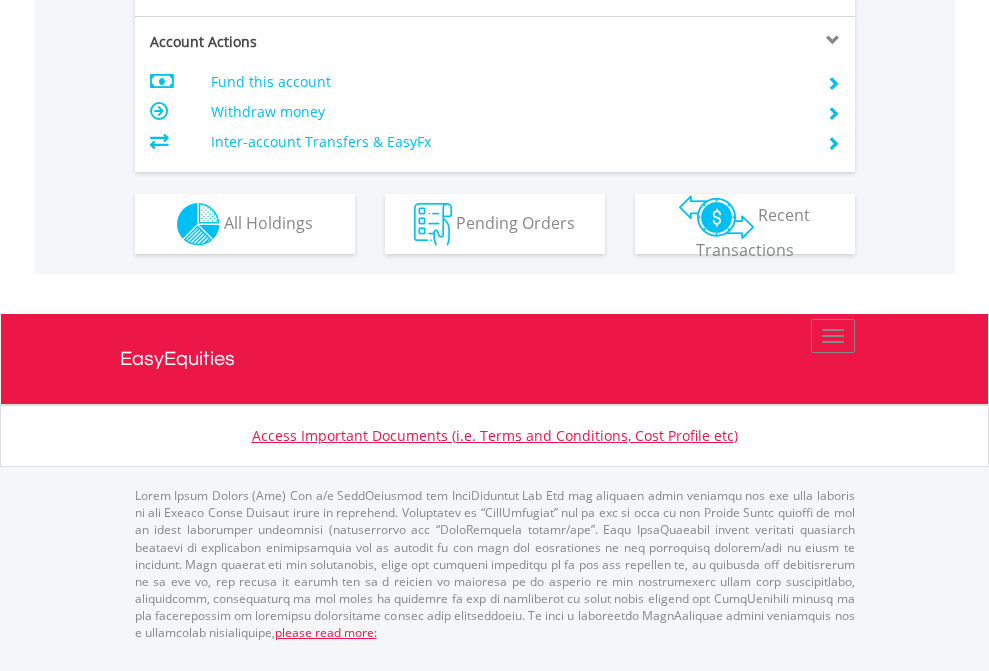 click on "Investment types" at bounding box center (706, -337) 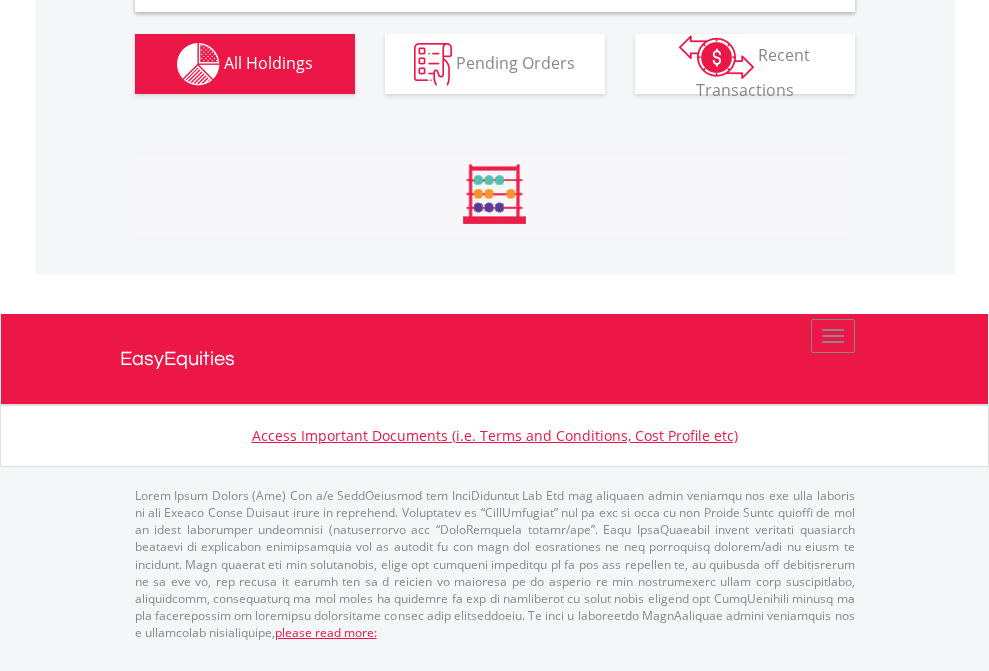 scroll, scrollTop: 1933, scrollLeft: 0, axis: vertical 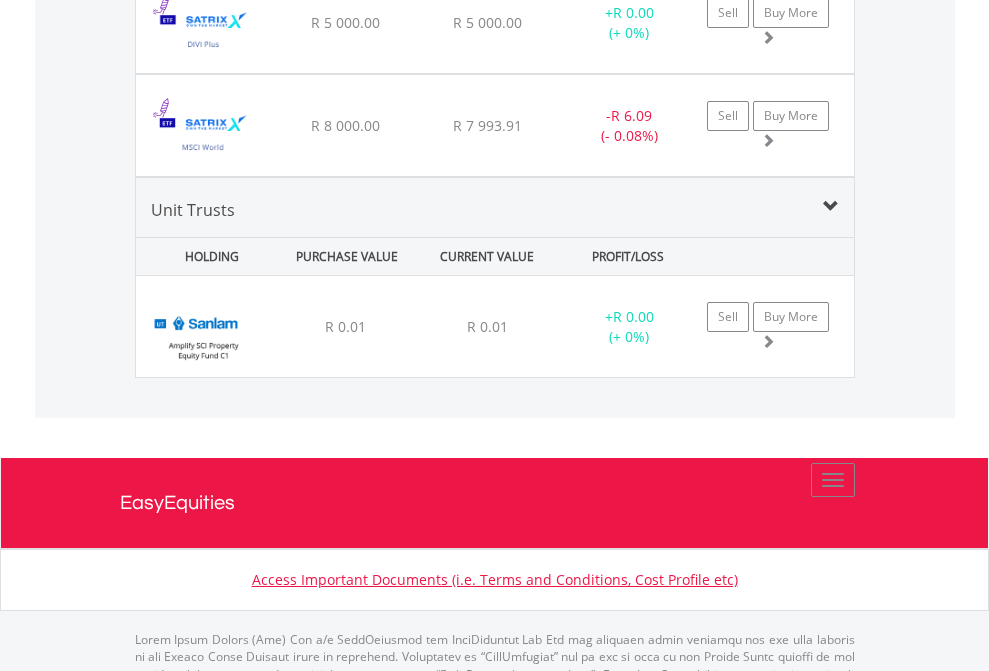 click on "TFSA" at bounding box center [818, -1745] 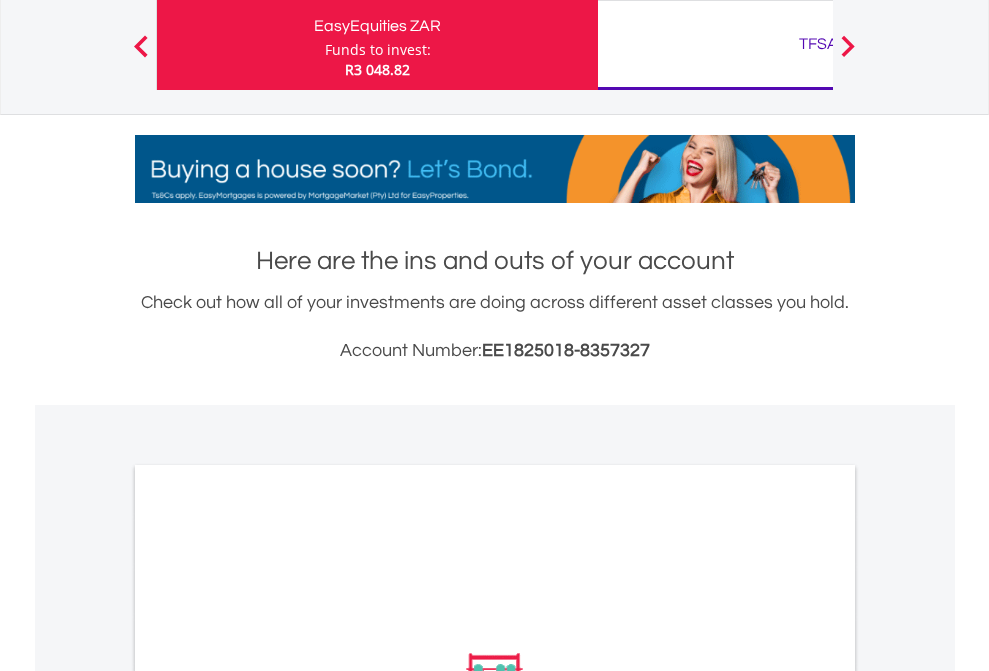 click on "All Holdings" at bounding box center (268, 952) 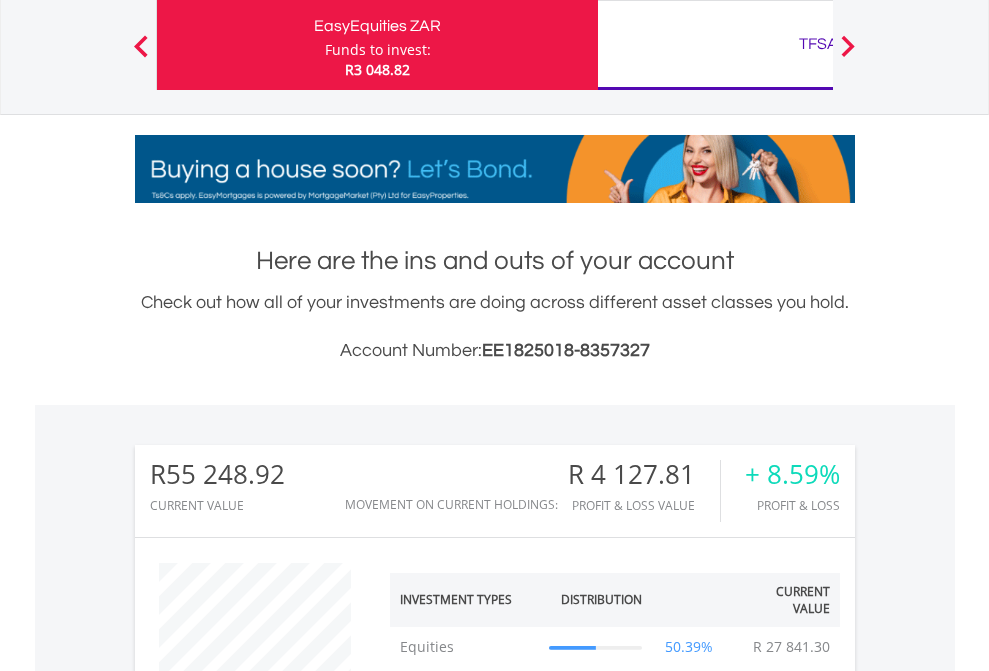 scroll, scrollTop: 1653, scrollLeft: 0, axis: vertical 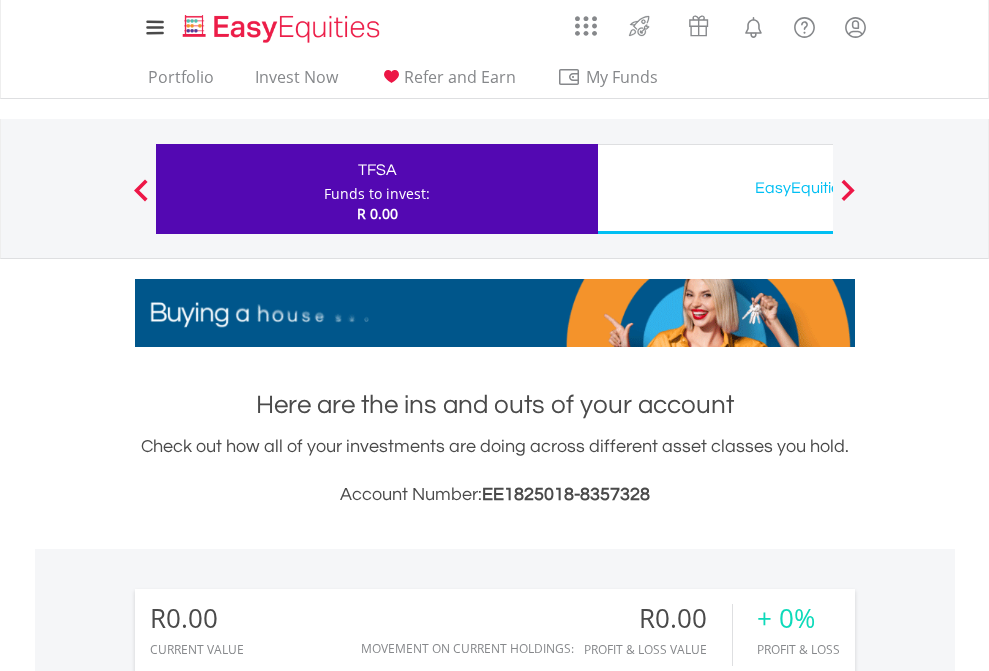 click on "EasyEquities USD" at bounding box center (818, 188) 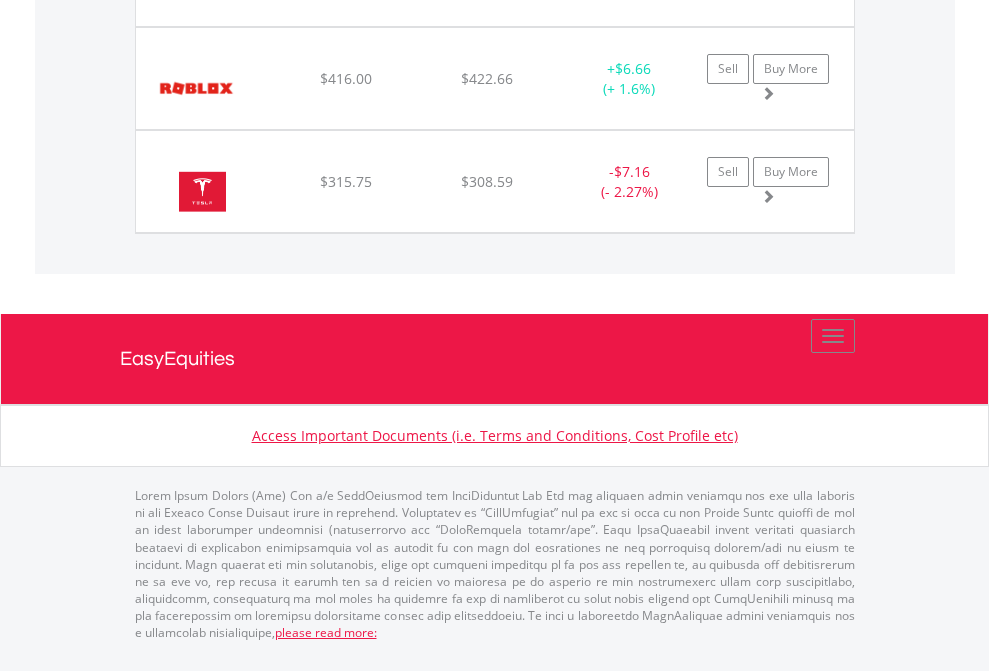 scroll, scrollTop: 2265, scrollLeft: 0, axis: vertical 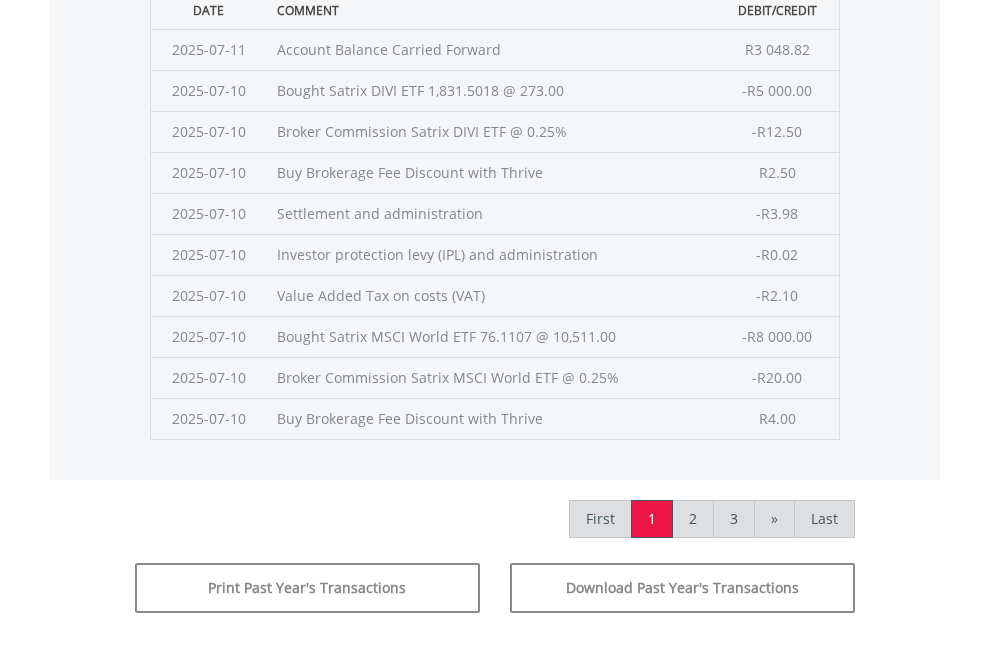 click on "Submit" at bounding box center (714, -225) 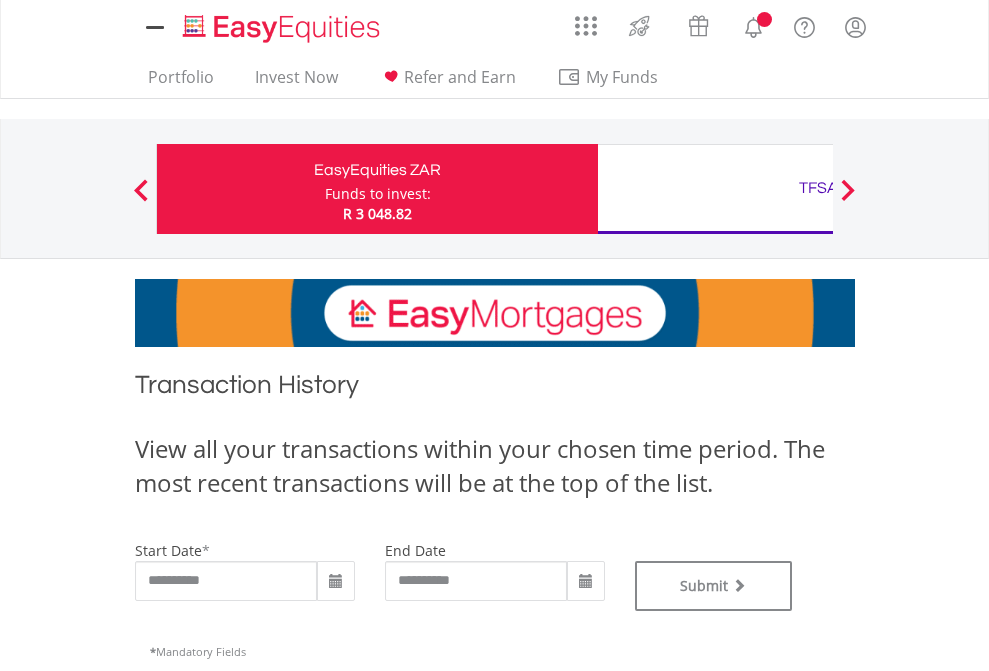 scroll, scrollTop: 0, scrollLeft: 0, axis: both 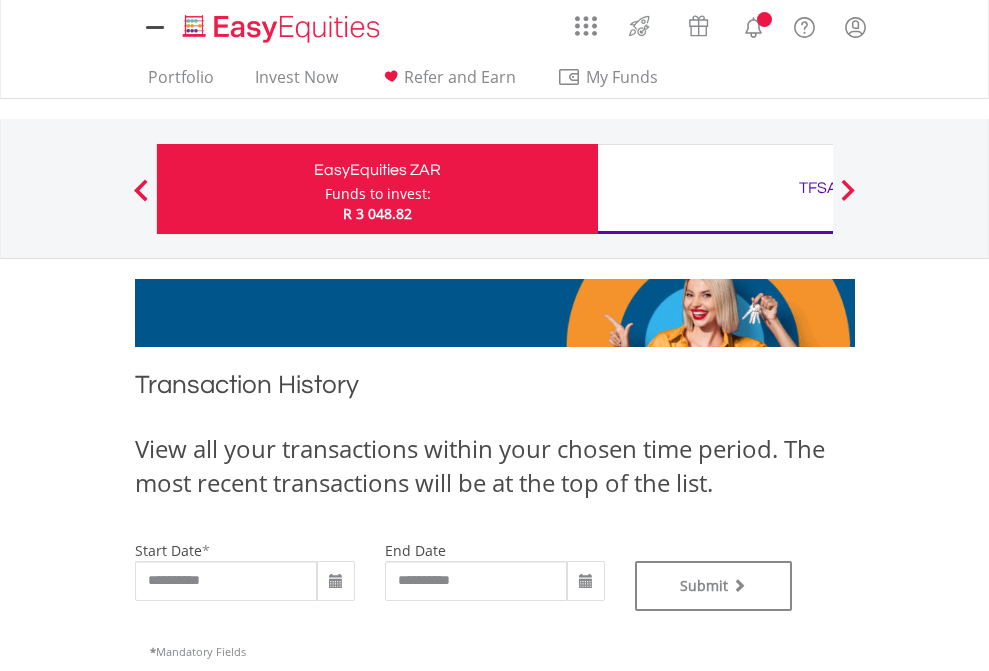 click on "TFSA" at bounding box center [818, 188] 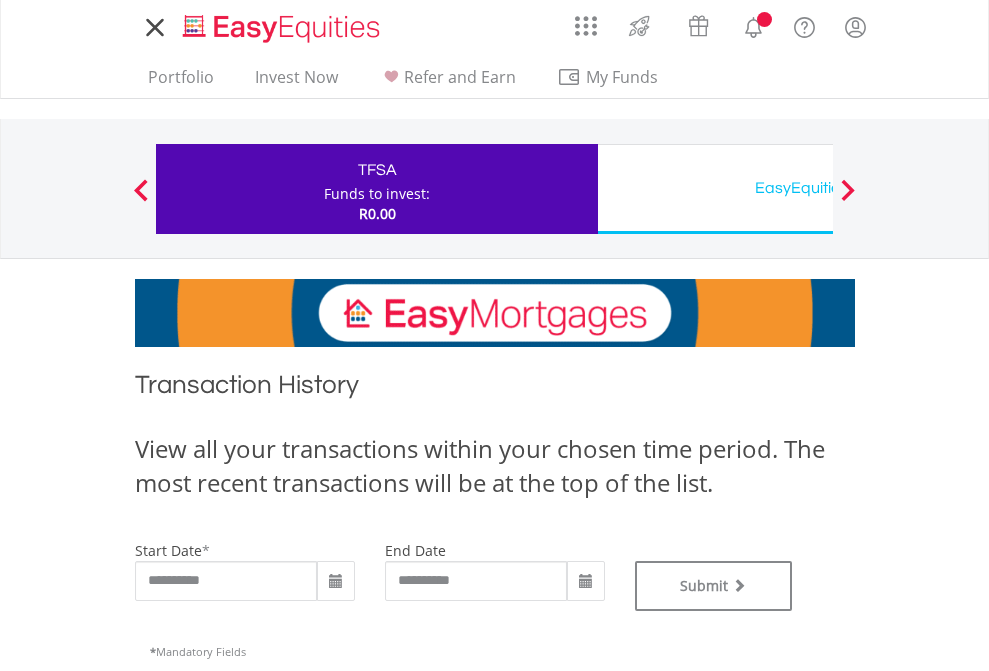 scroll, scrollTop: 0, scrollLeft: 0, axis: both 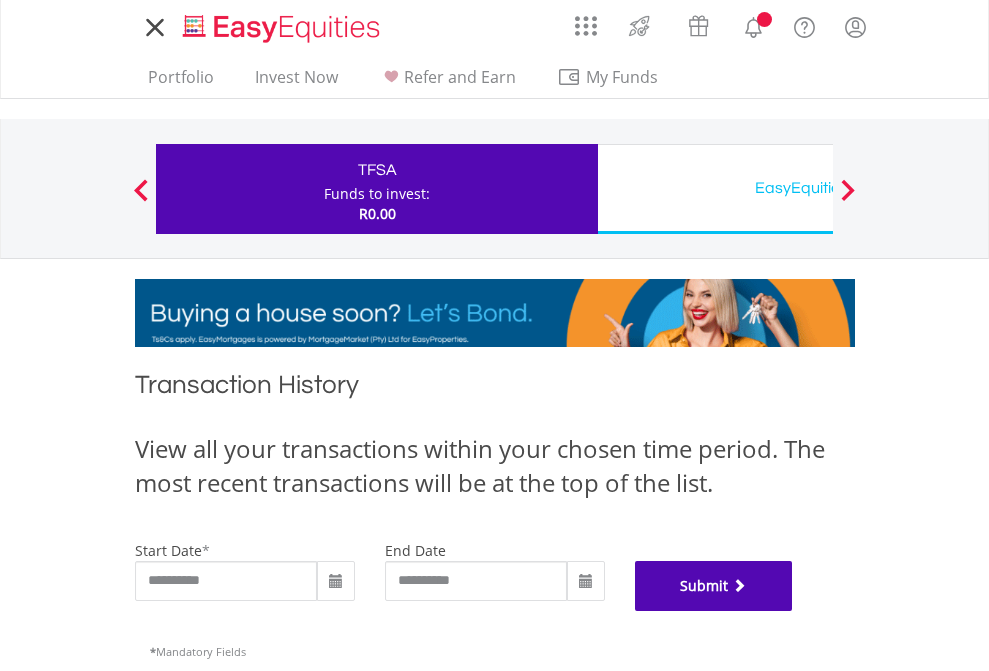 click on "Submit" at bounding box center [714, 586] 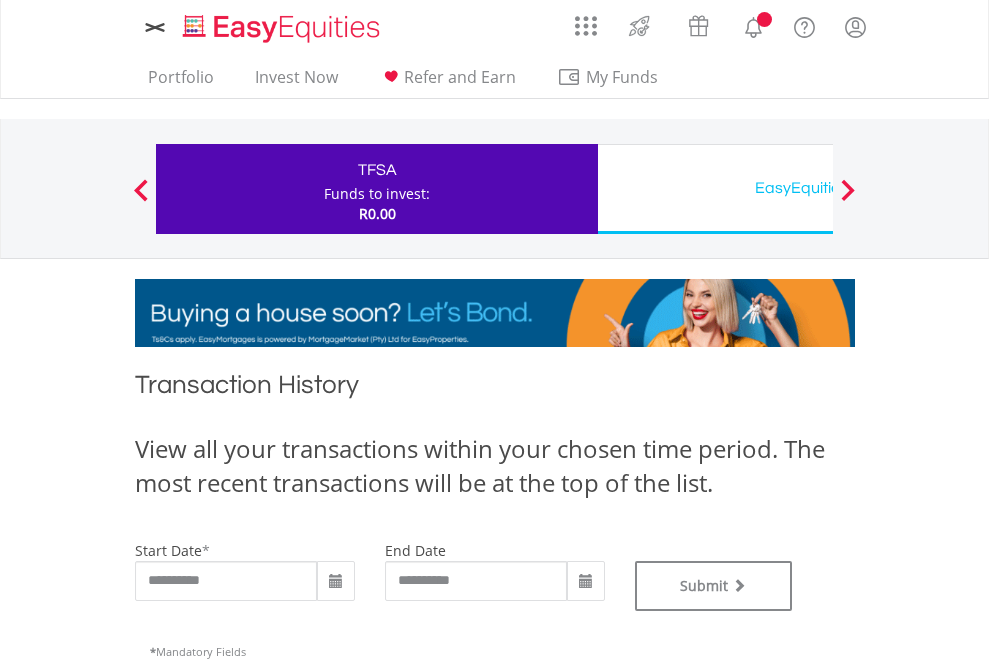 scroll, scrollTop: 0, scrollLeft: 0, axis: both 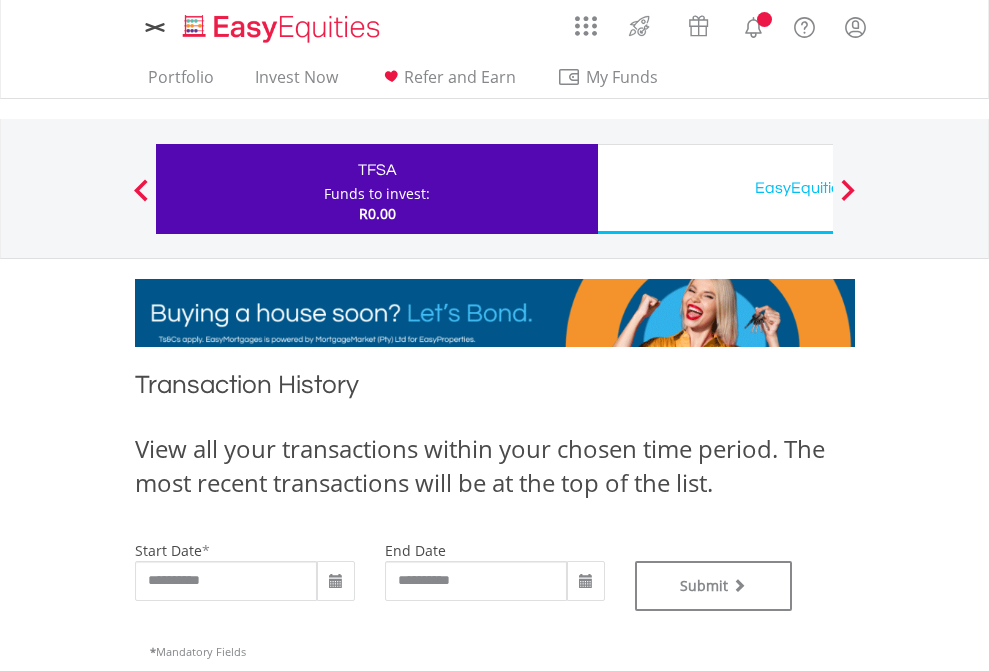 click on "EasyEquities USD" at bounding box center [818, 188] 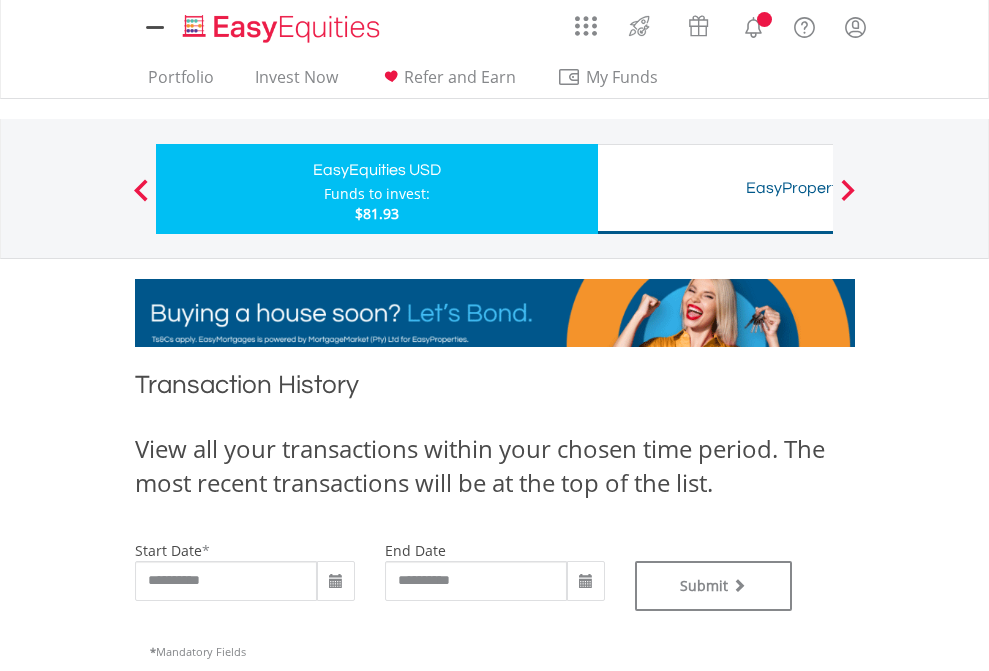 type on "**********" 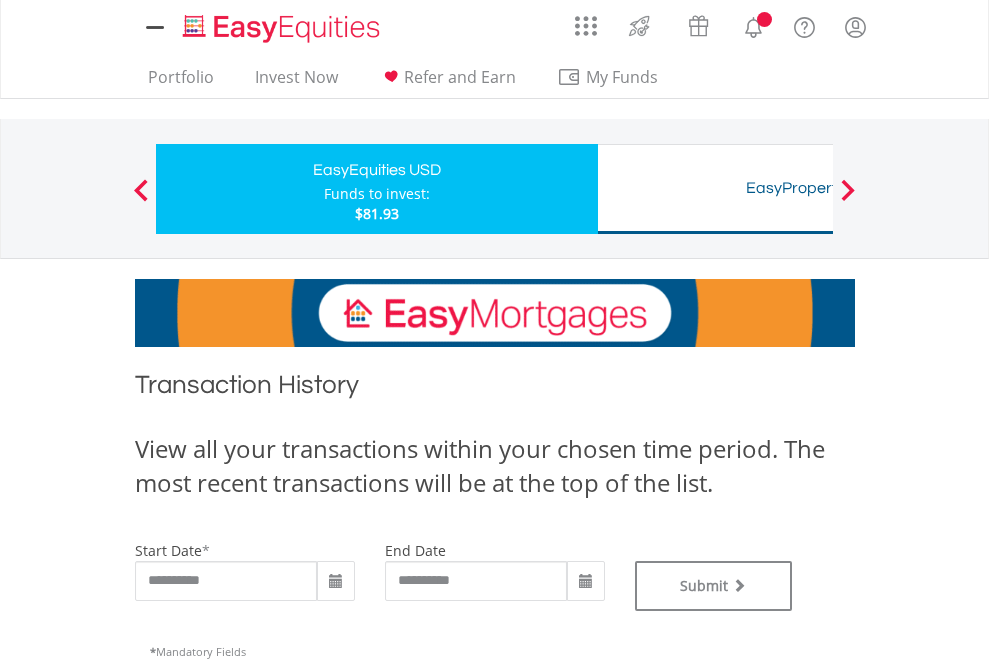type on "**********" 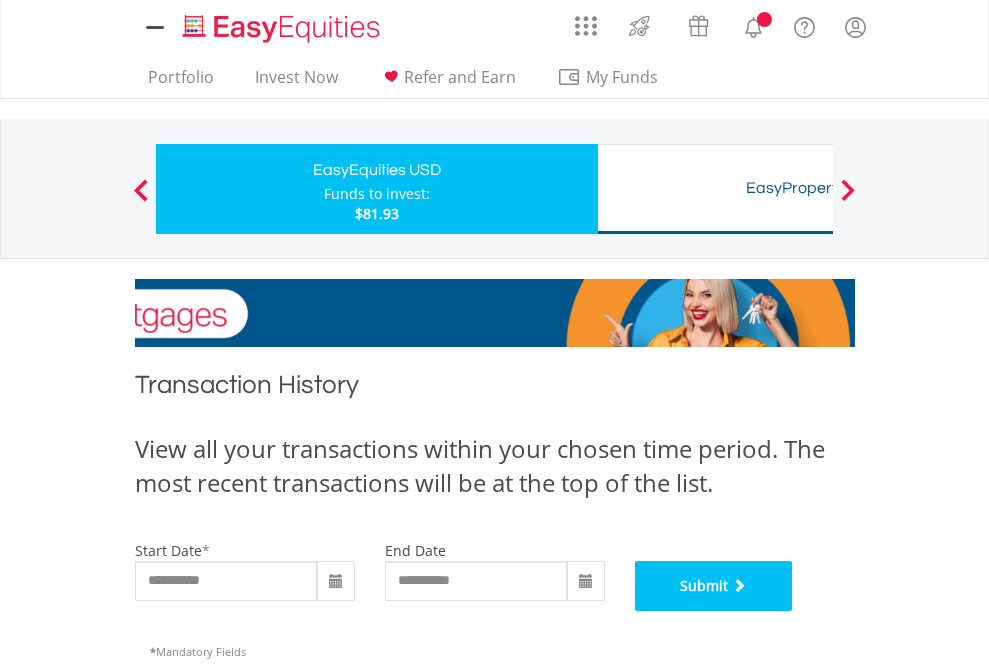 click on "Submit" at bounding box center (714, 586) 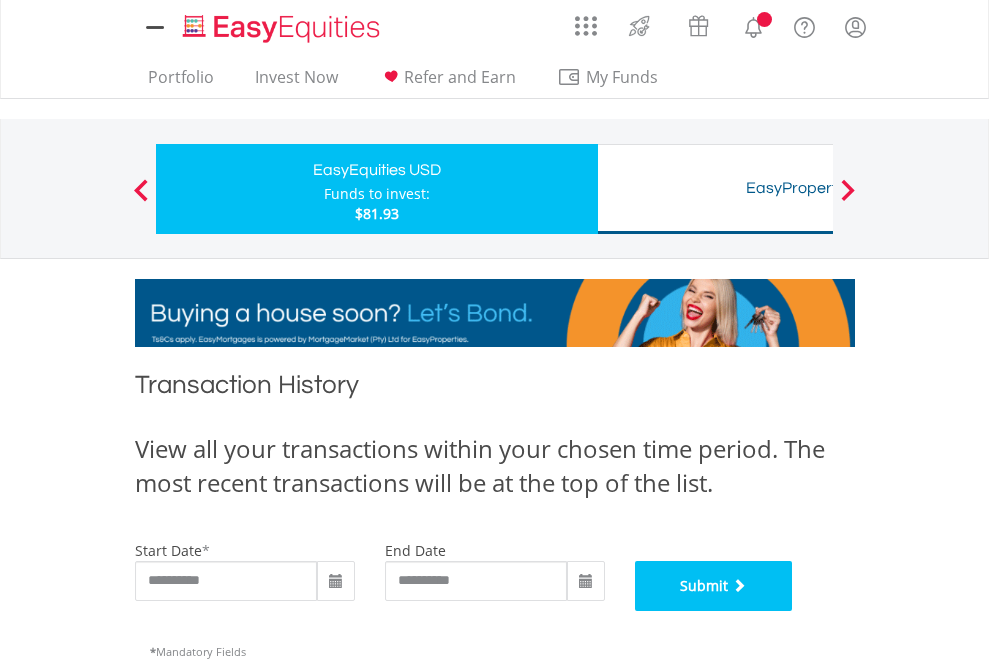 scroll, scrollTop: 811, scrollLeft: 0, axis: vertical 